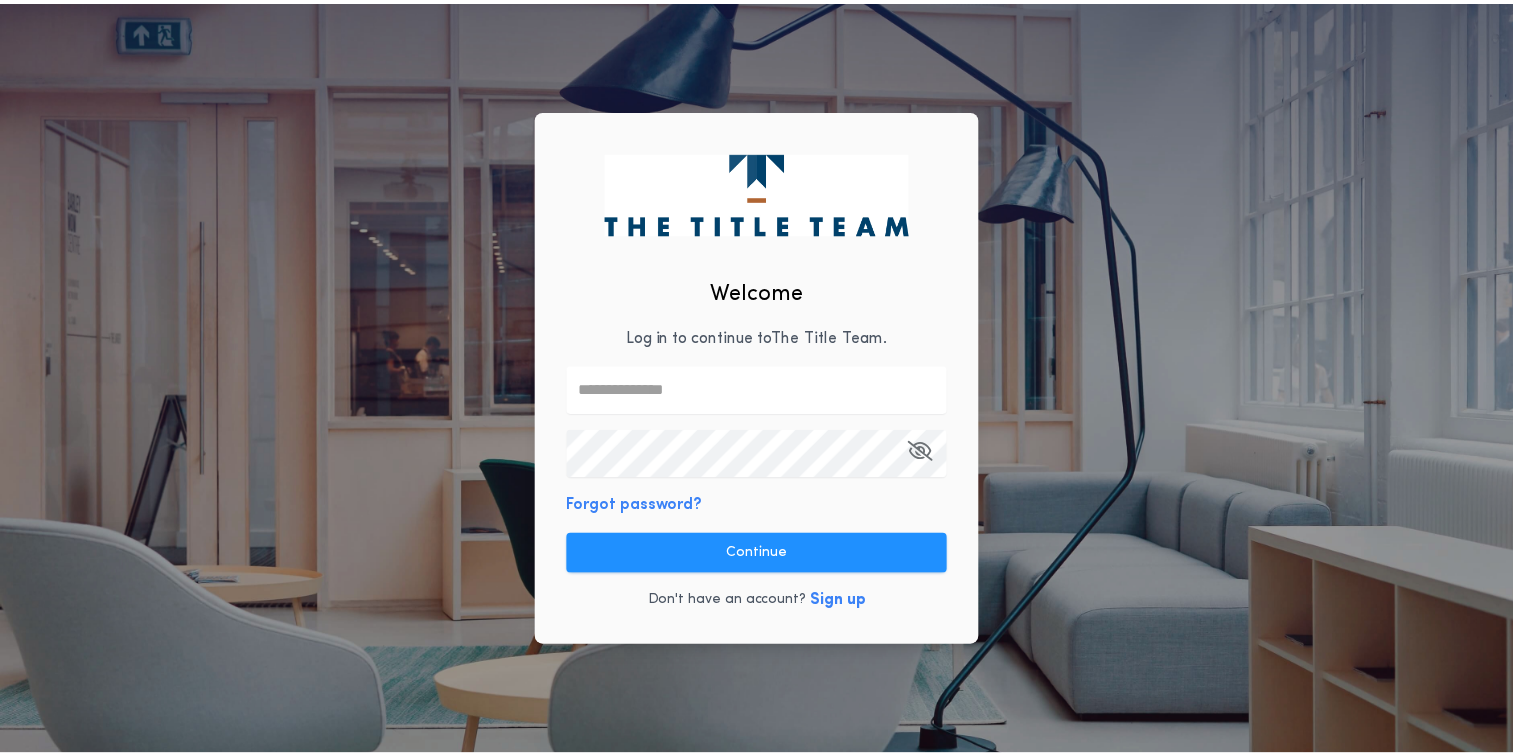 scroll, scrollTop: 0, scrollLeft: 0, axis: both 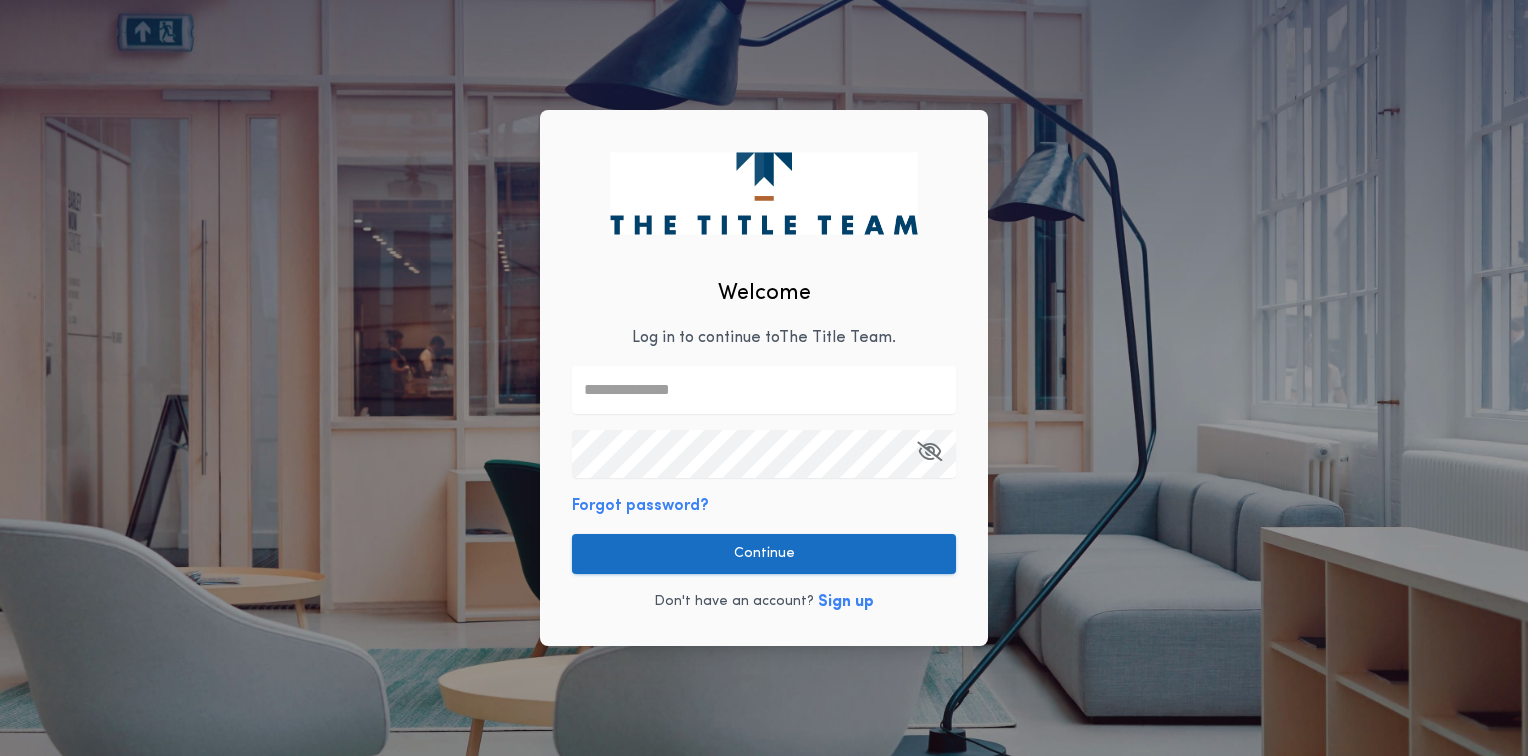 type on "**********" 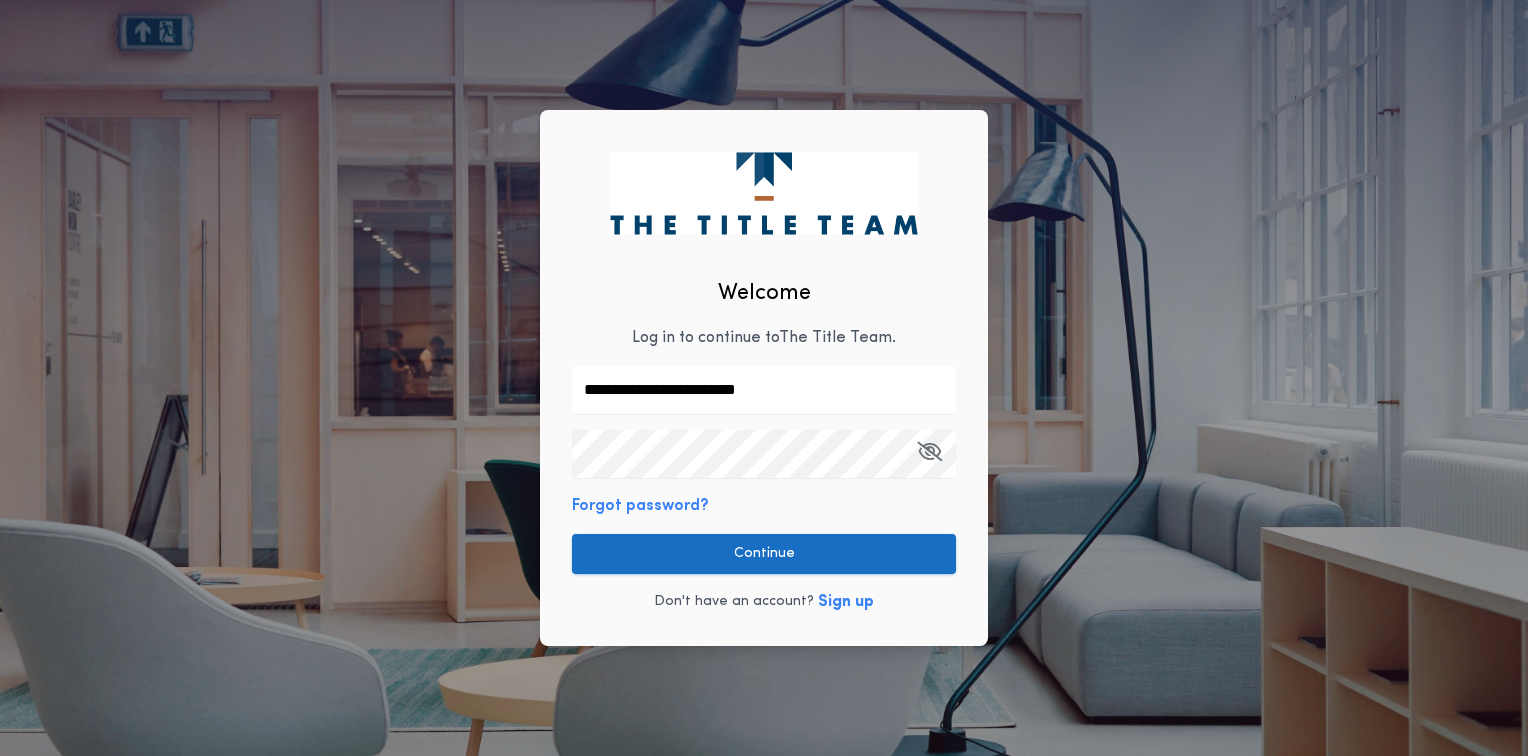 click on "Continue" at bounding box center [764, 554] 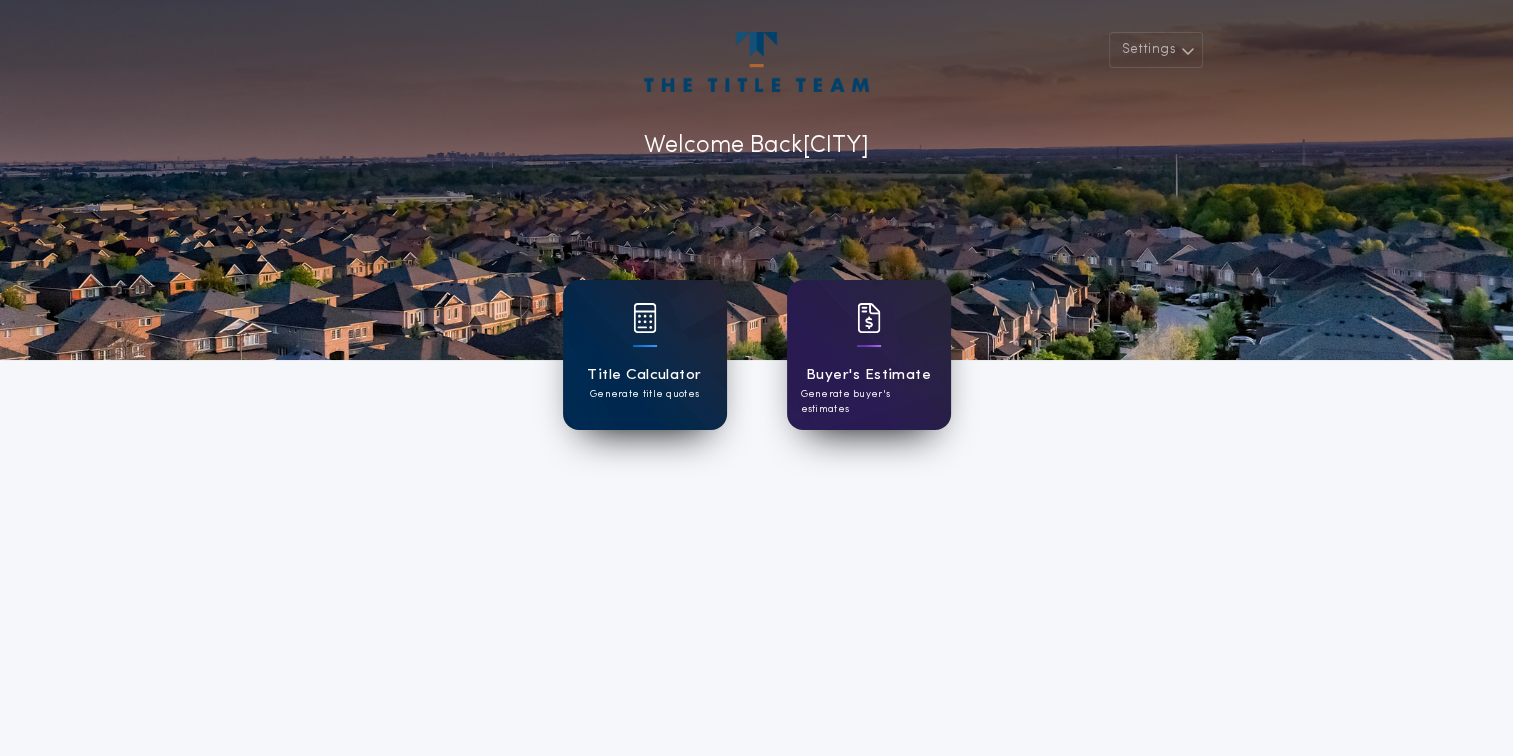 click on "Title Calculator Generate title quotes" at bounding box center (645, 355) 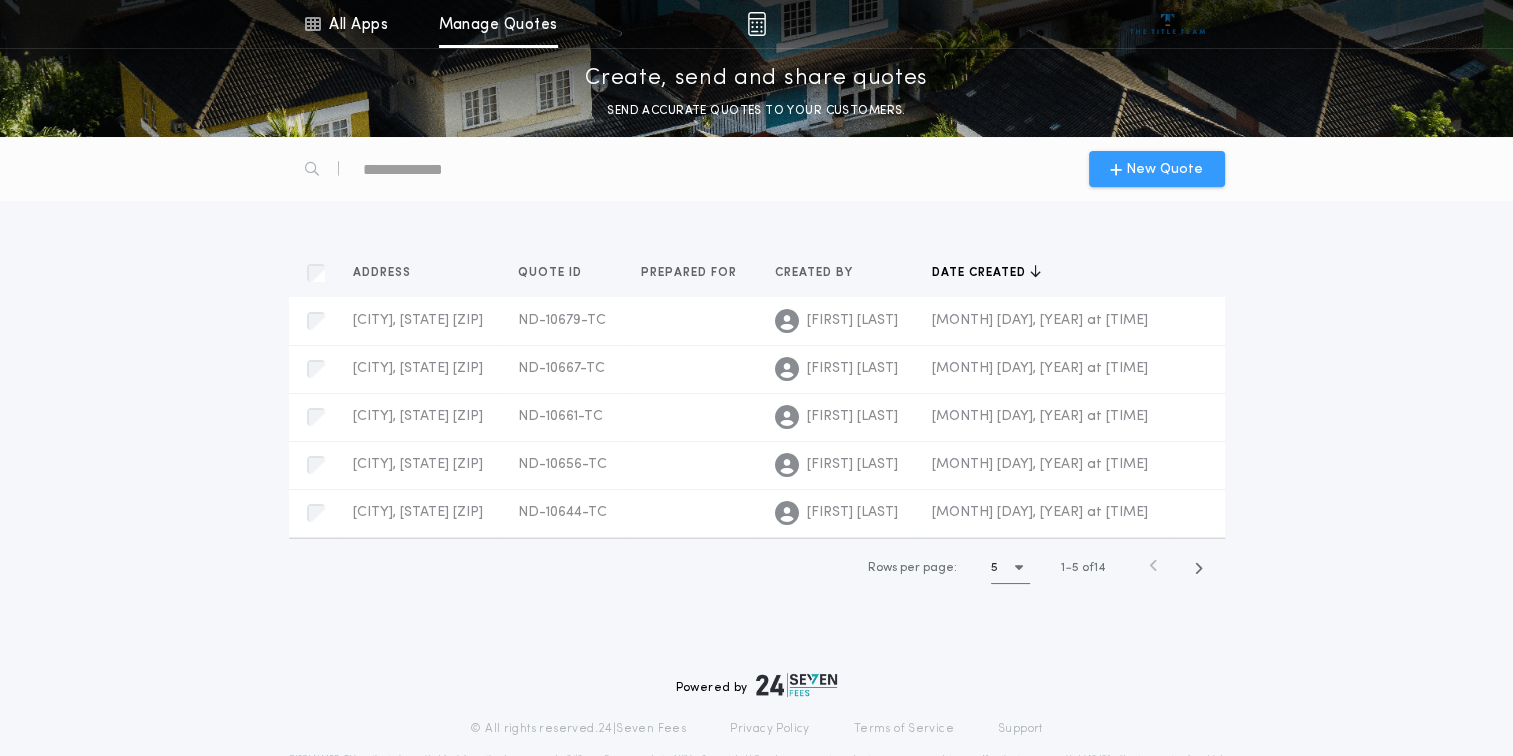 click on "New Quote" at bounding box center [1164, 169] 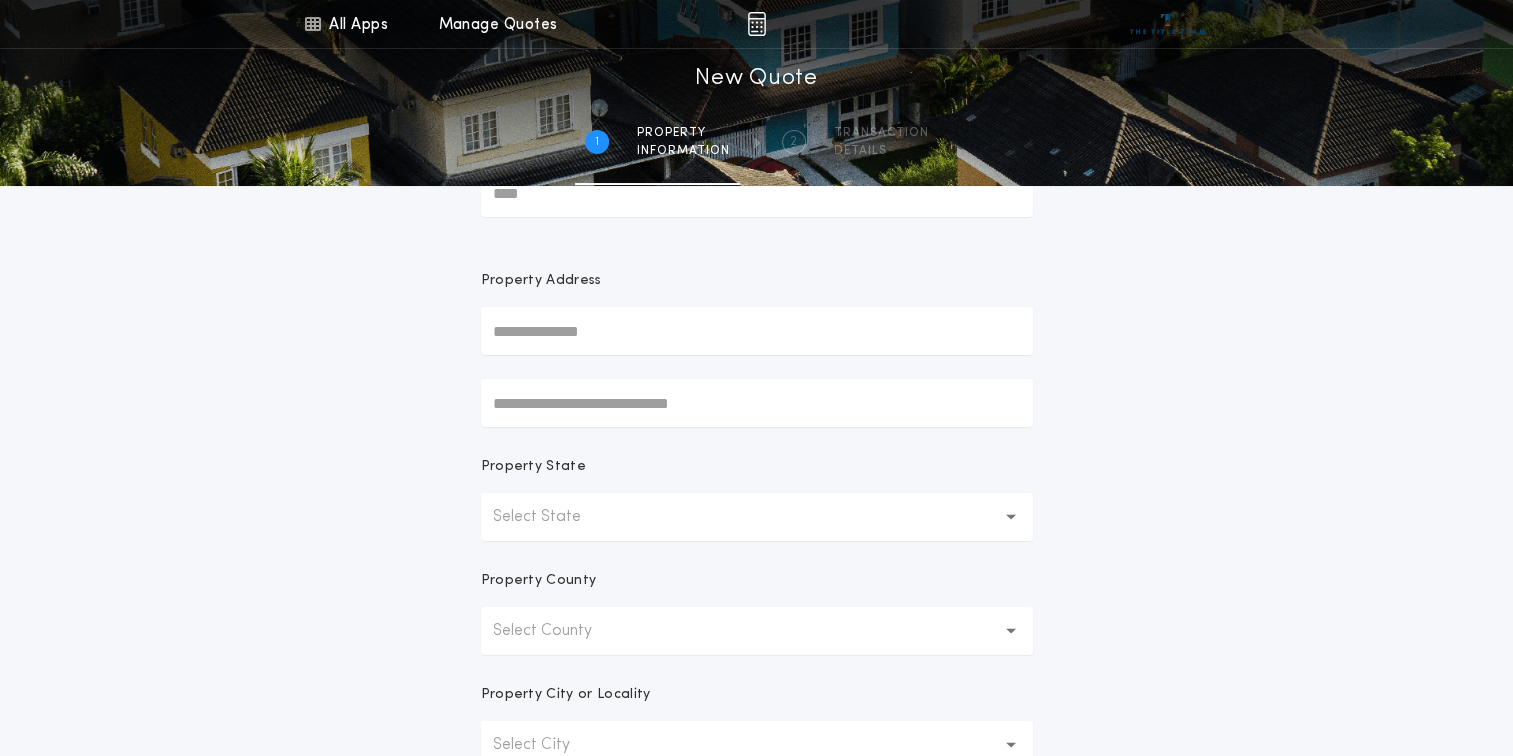 scroll, scrollTop: 200, scrollLeft: 0, axis: vertical 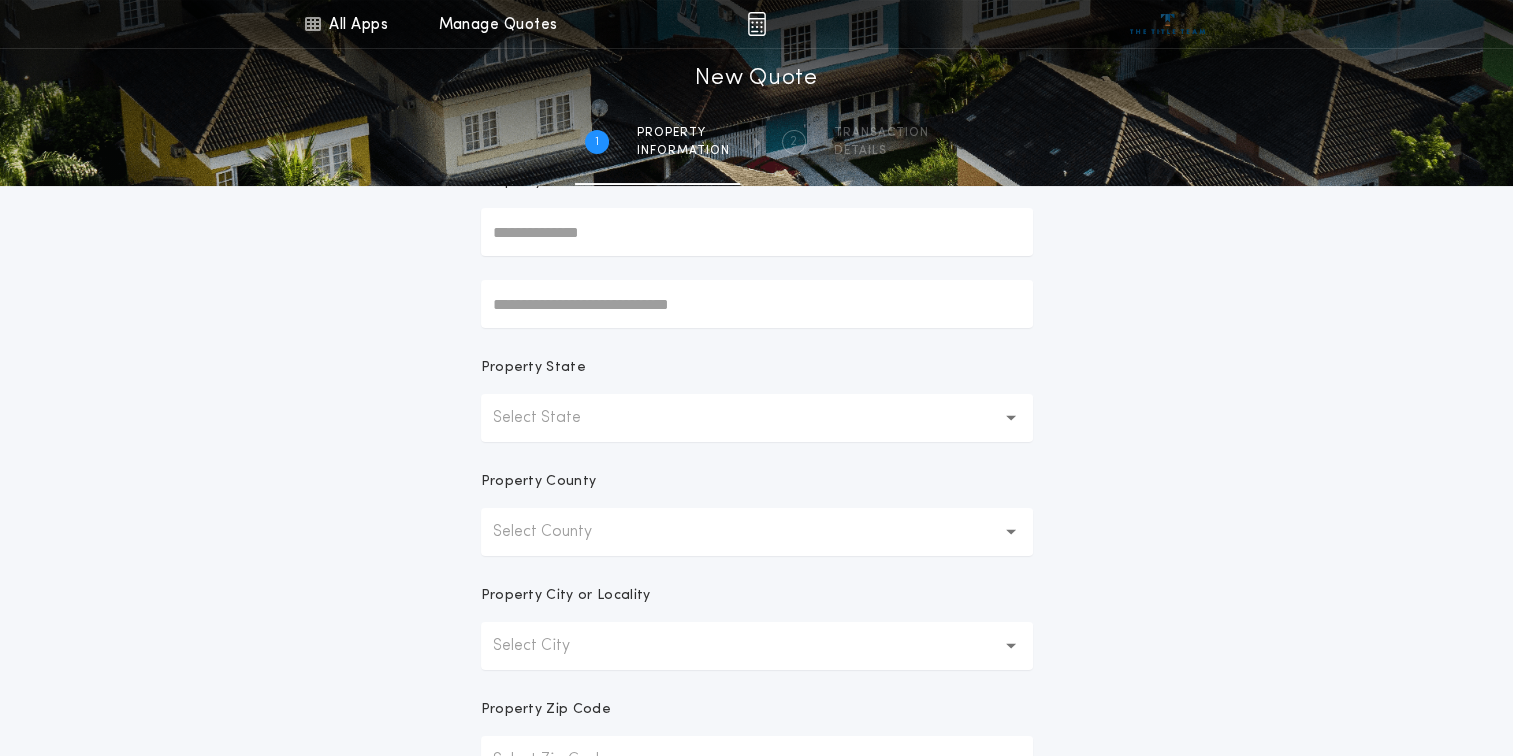 click at bounding box center (1011, 418) 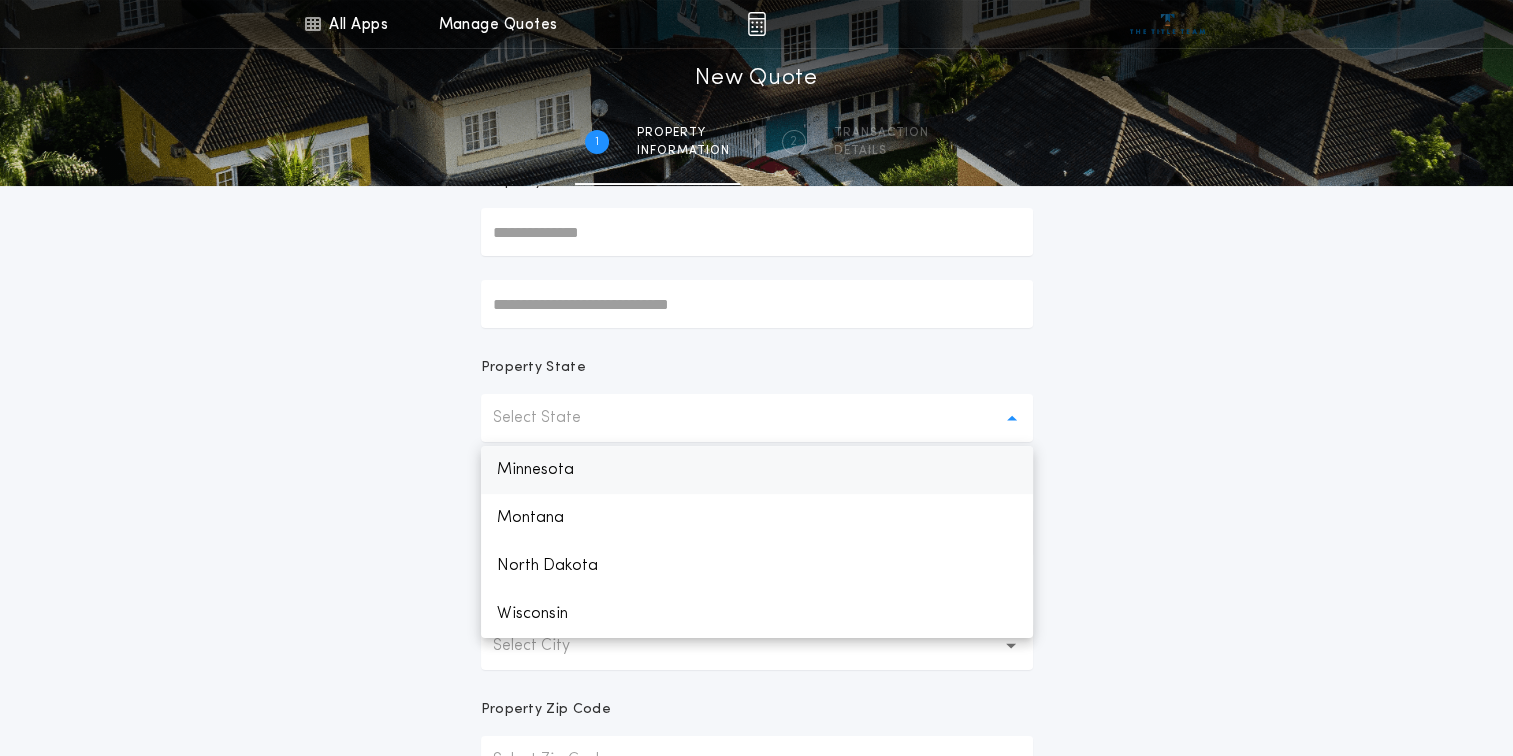 click on "Minnesota" at bounding box center [757, 470] 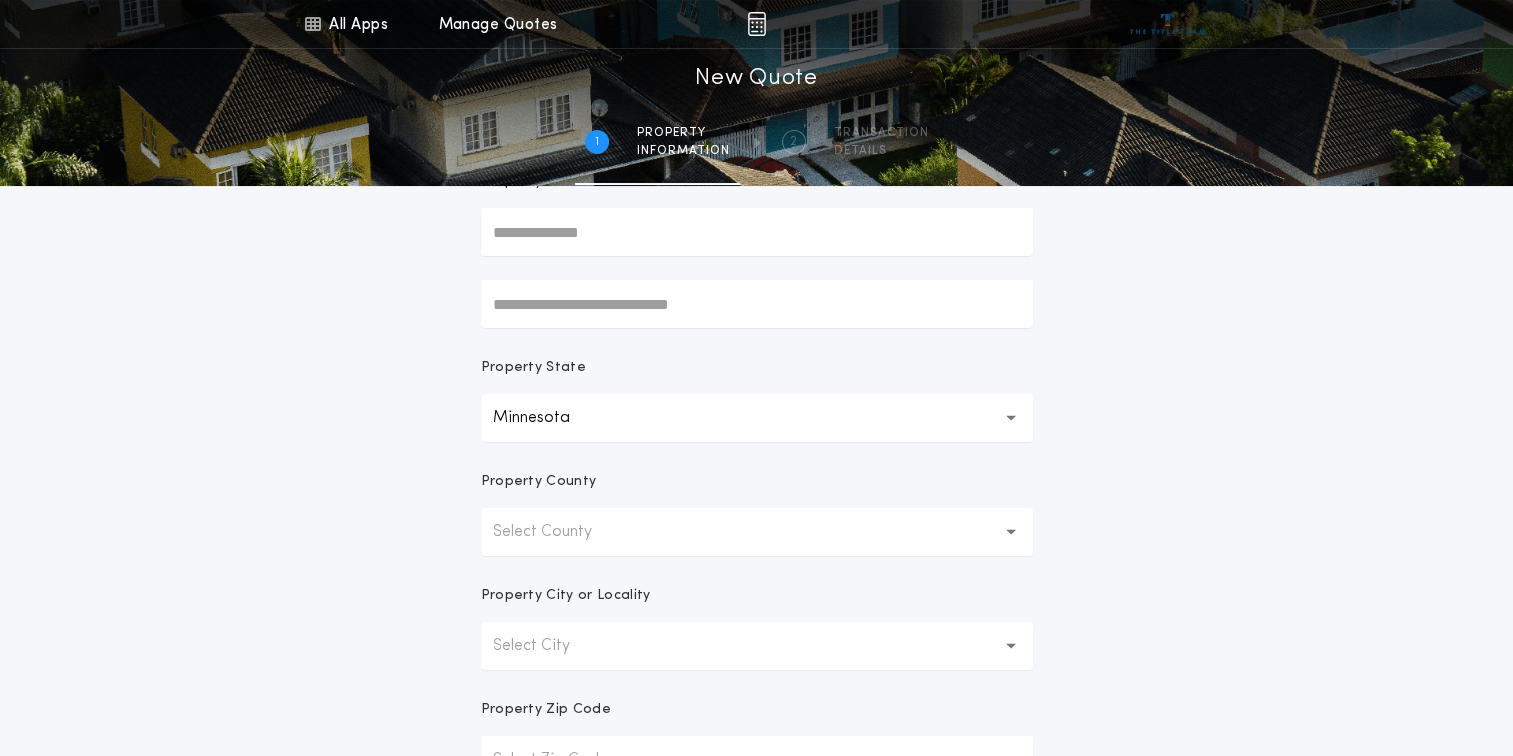 click on "Select County" at bounding box center (558, 532) 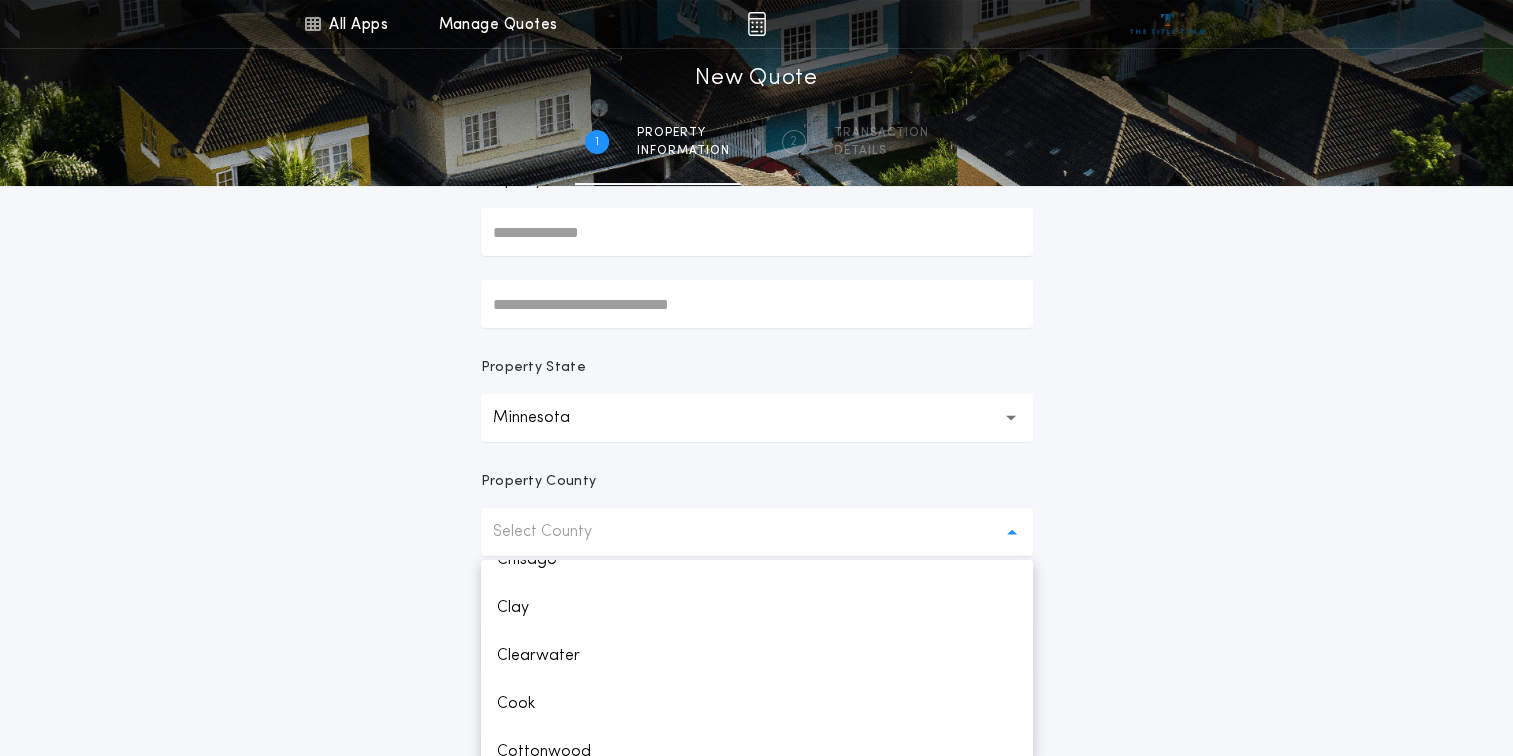 scroll, scrollTop: 700, scrollLeft: 0, axis: vertical 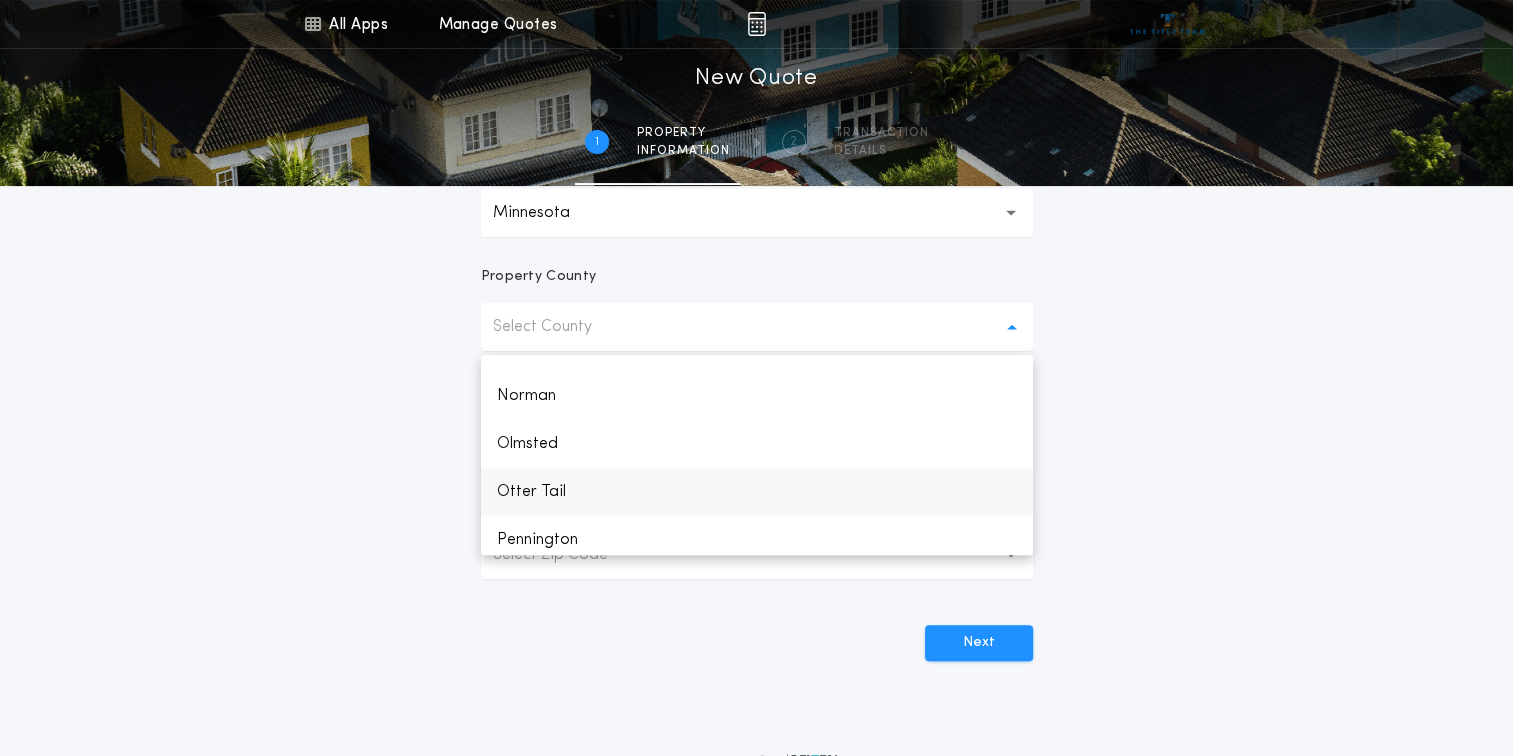 click on "Otter Tail" at bounding box center [757, 492] 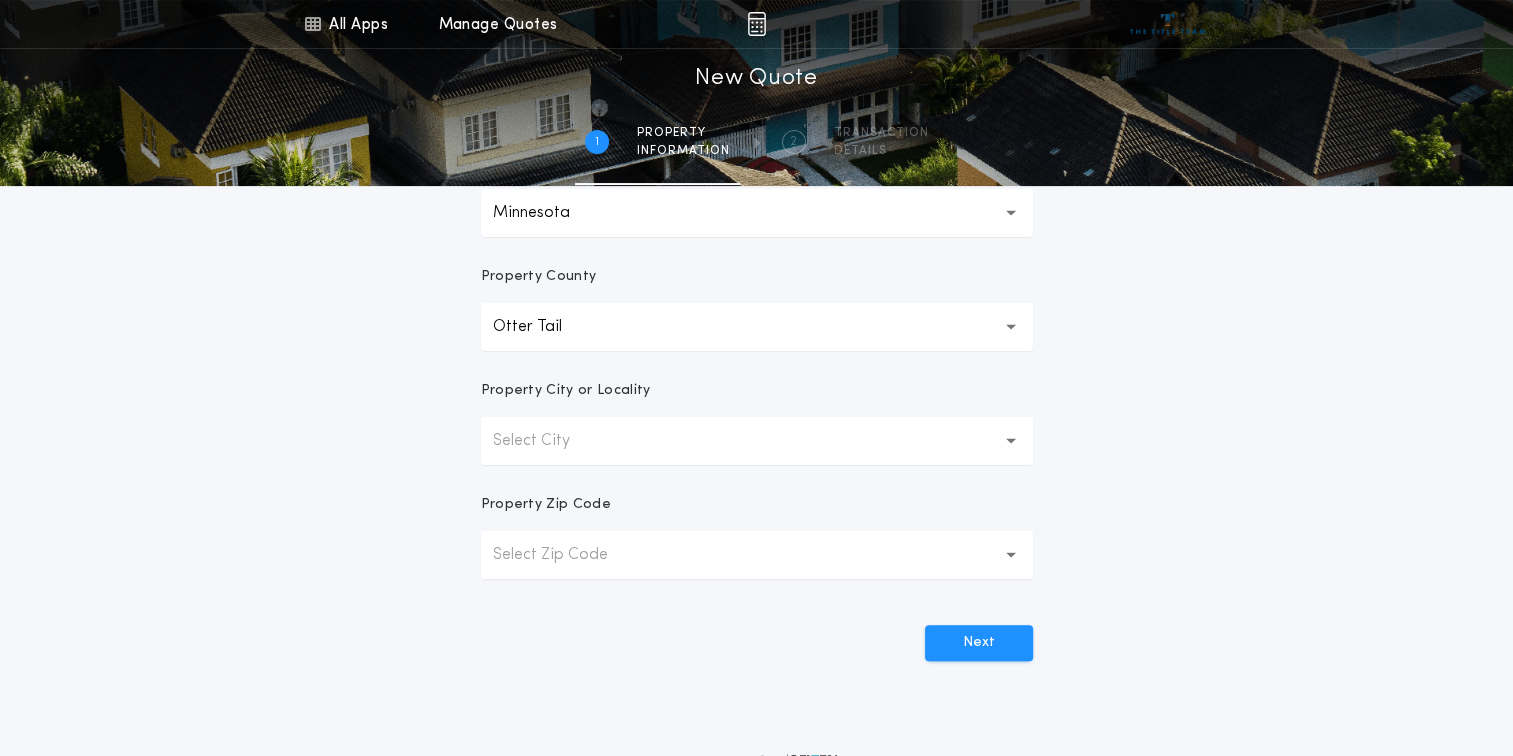 click on "Select City" at bounding box center [757, 441] 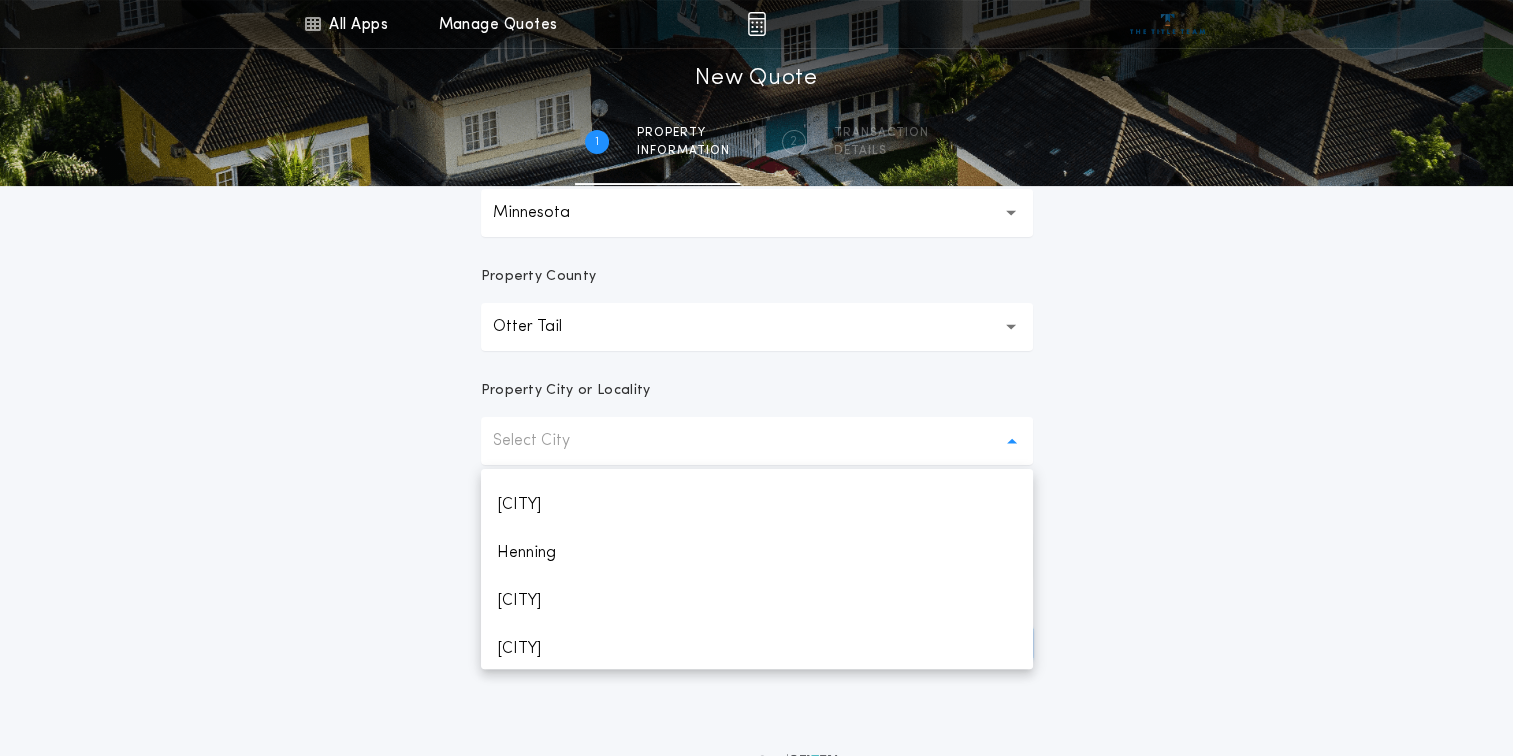 scroll, scrollTop: 1073, scrollLeft: 0, axis: vertical 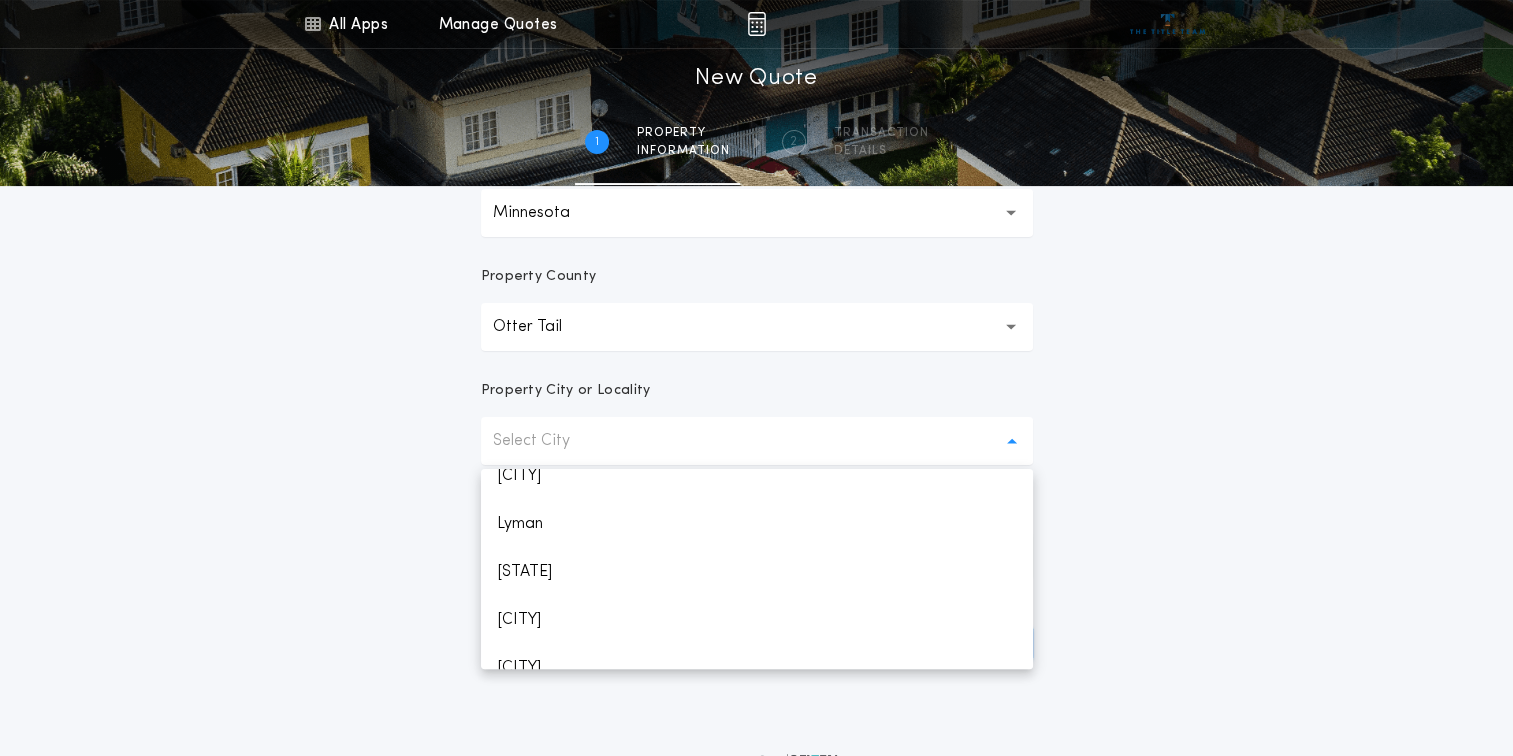 click on "**********" at bounding box center (757, 327) 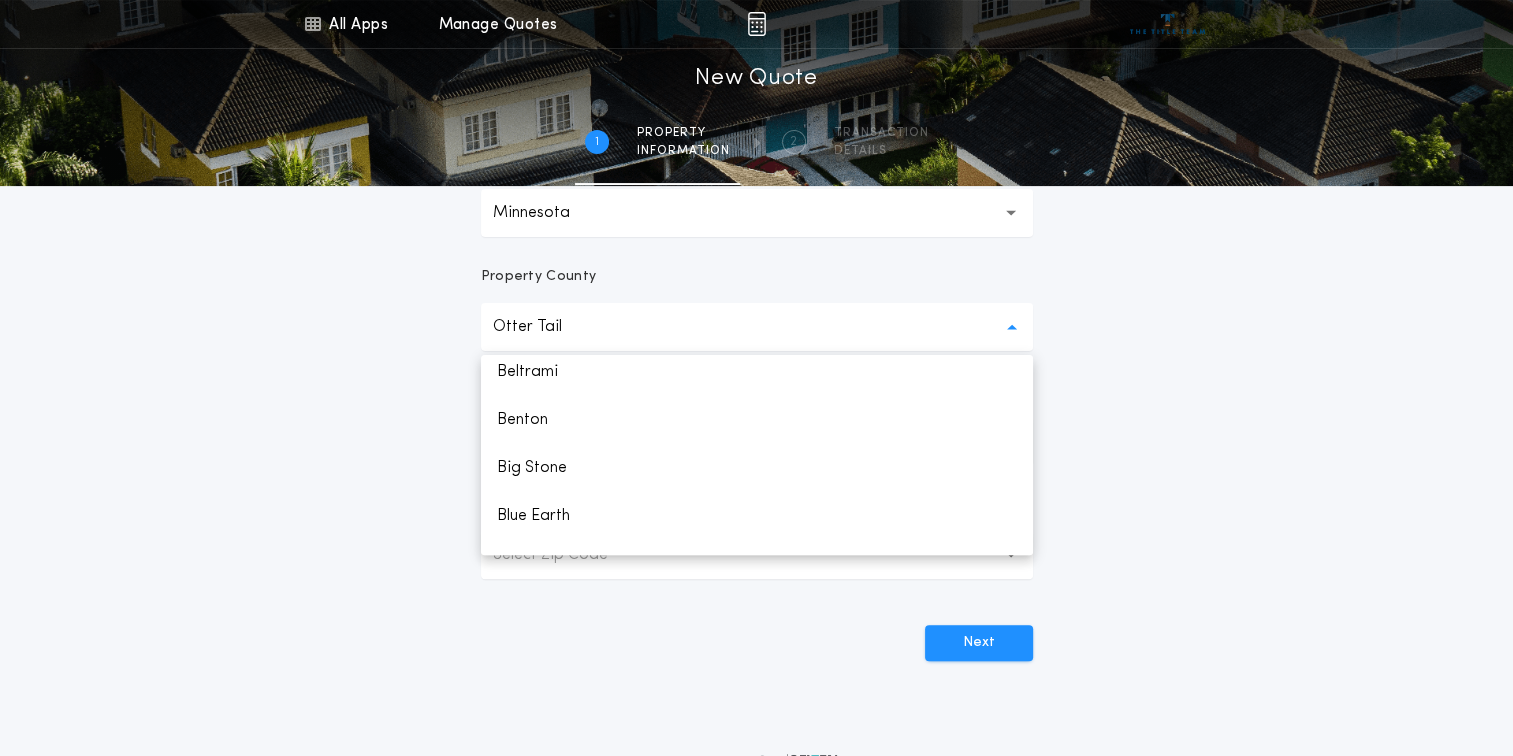 scroll, scrollTop: 58, scrollLeft: 0, axis: vertical 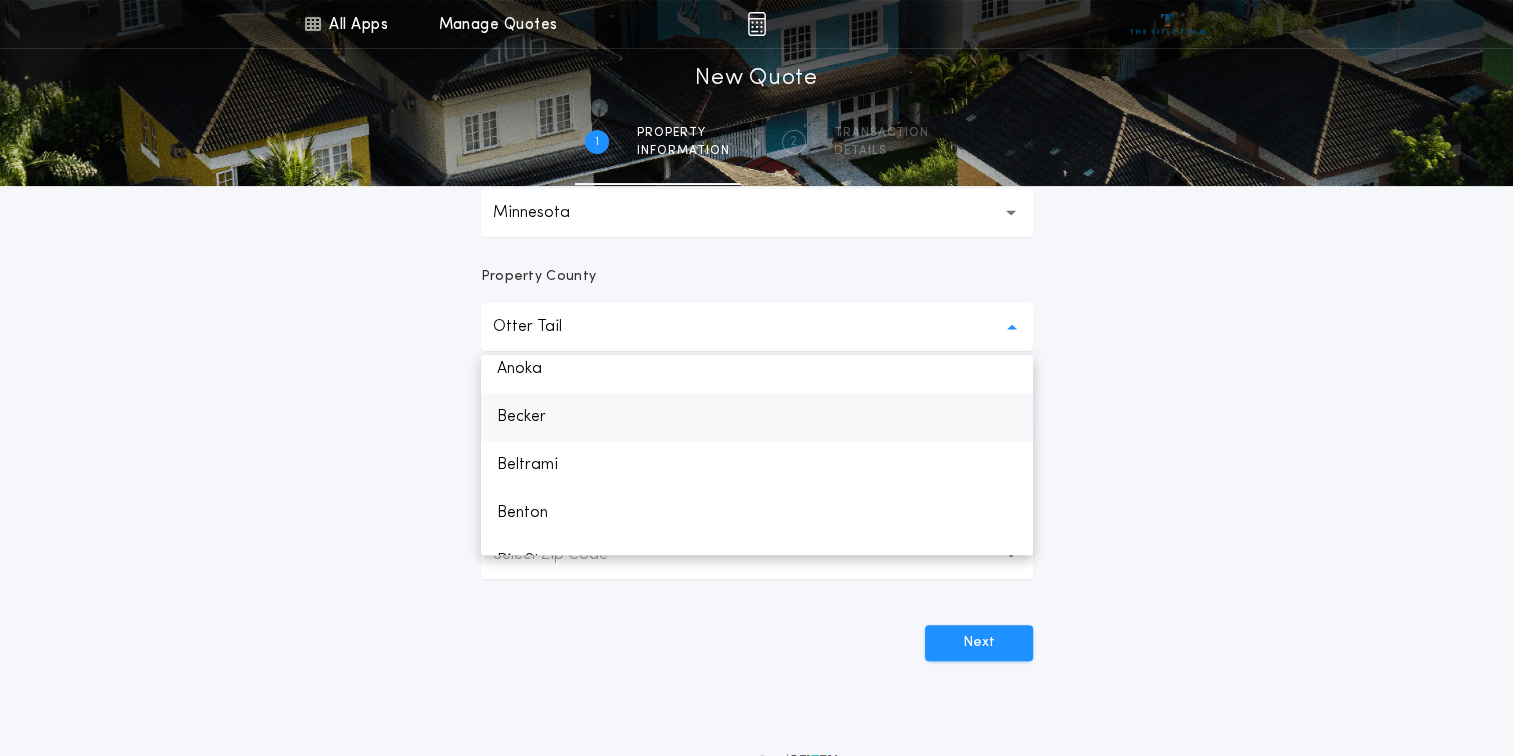 click on "Becker" at bounding box center (757, 417) 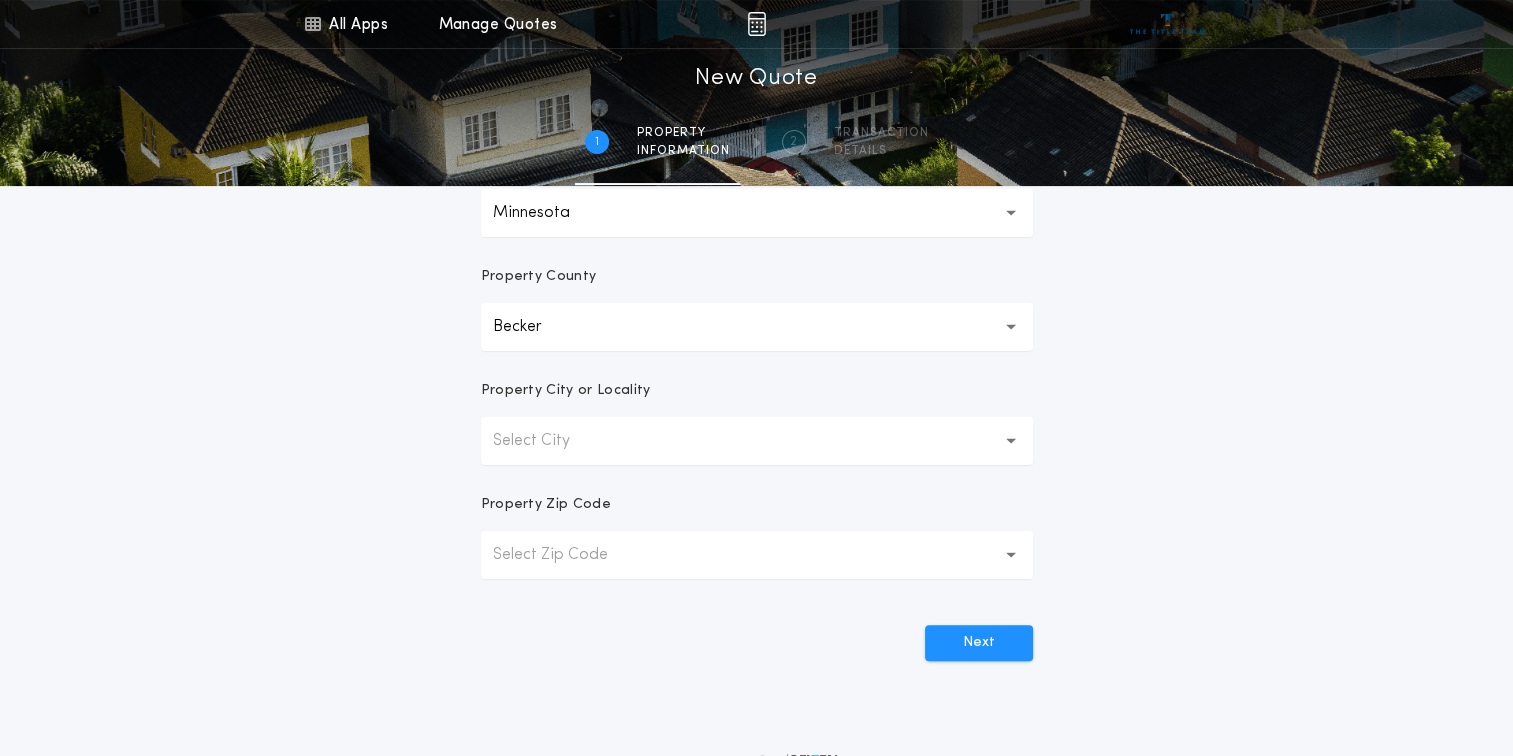 click at bounding box center [1011, 441] 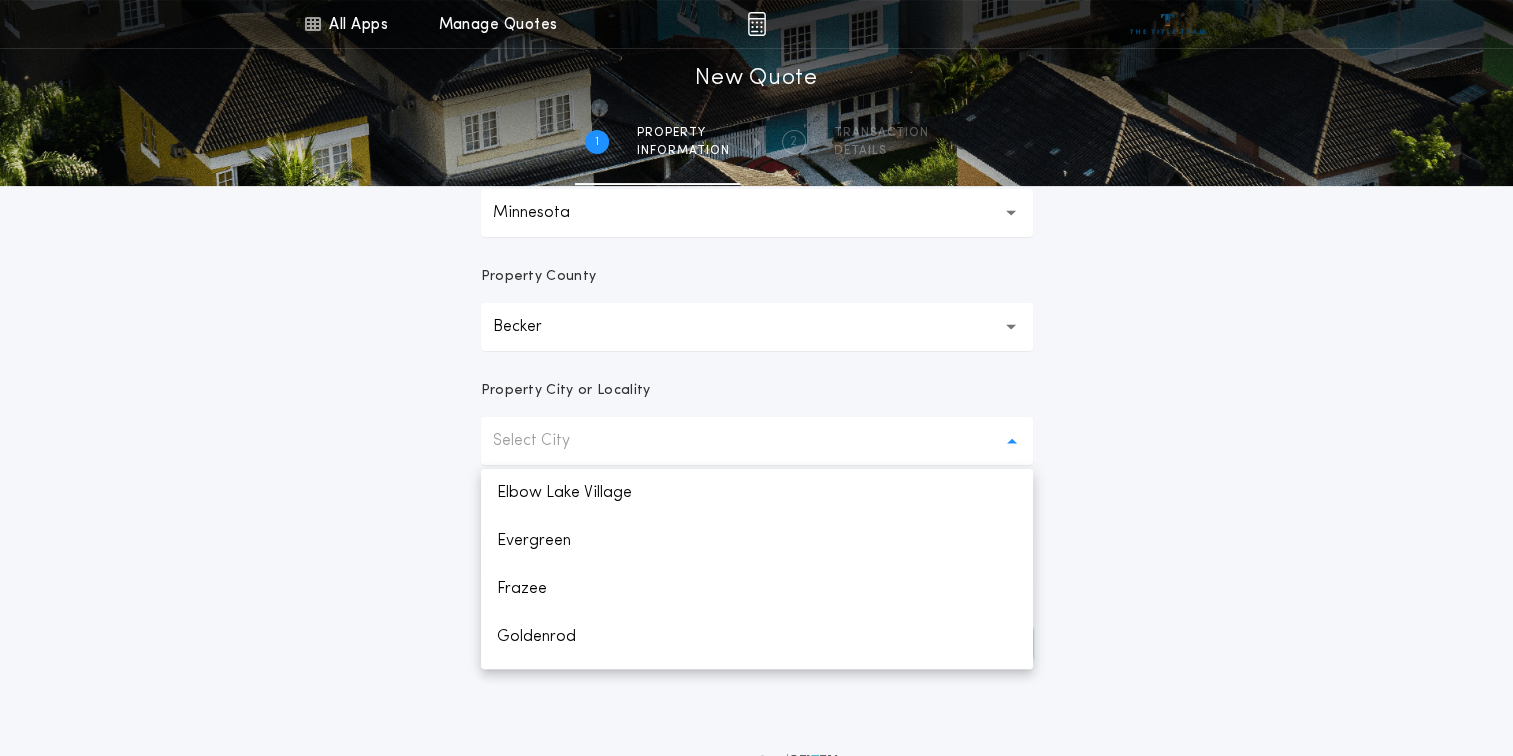 scroll, scrollTop: 347, scrollLeft: 0, axis: vertical 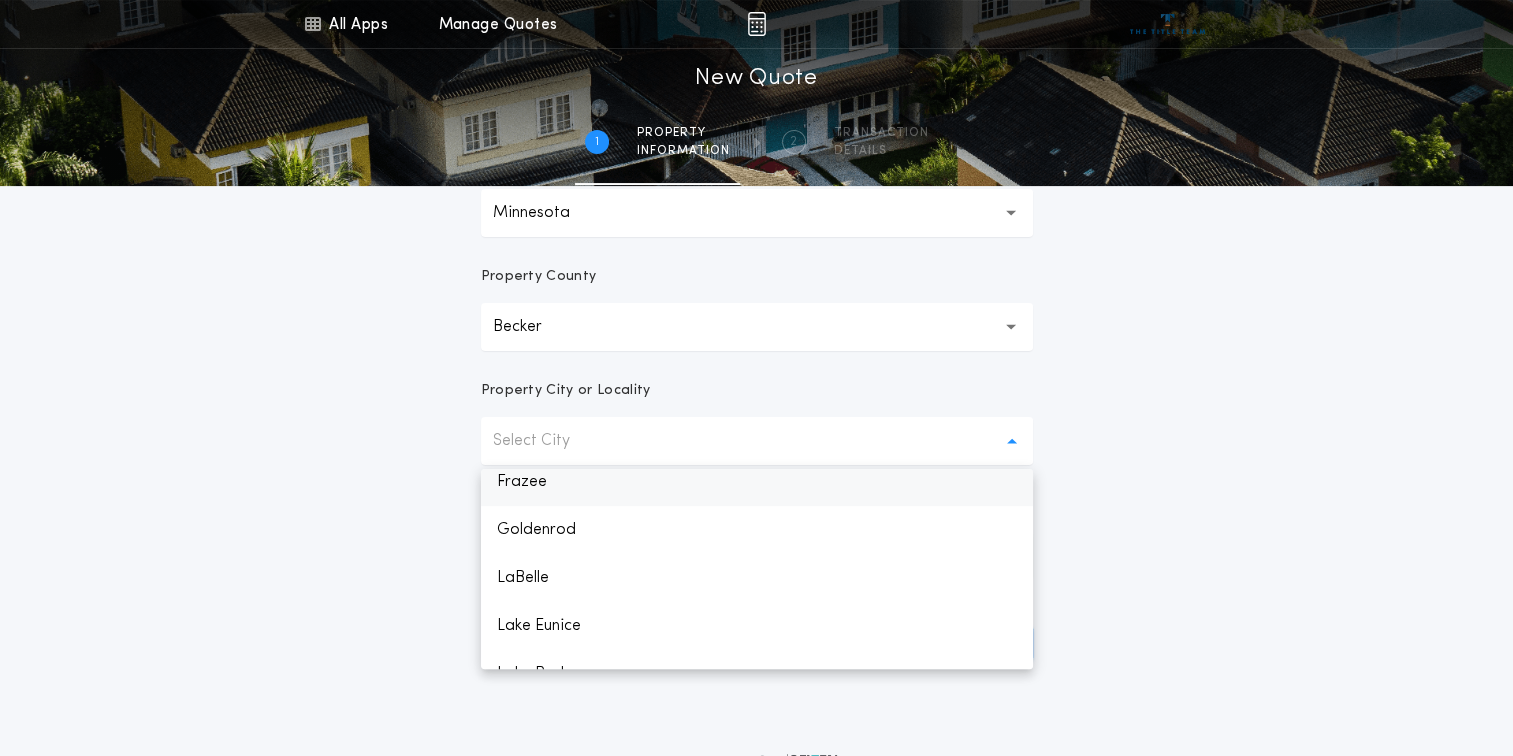 click on "Frazee" at bounding box center (757, 482) 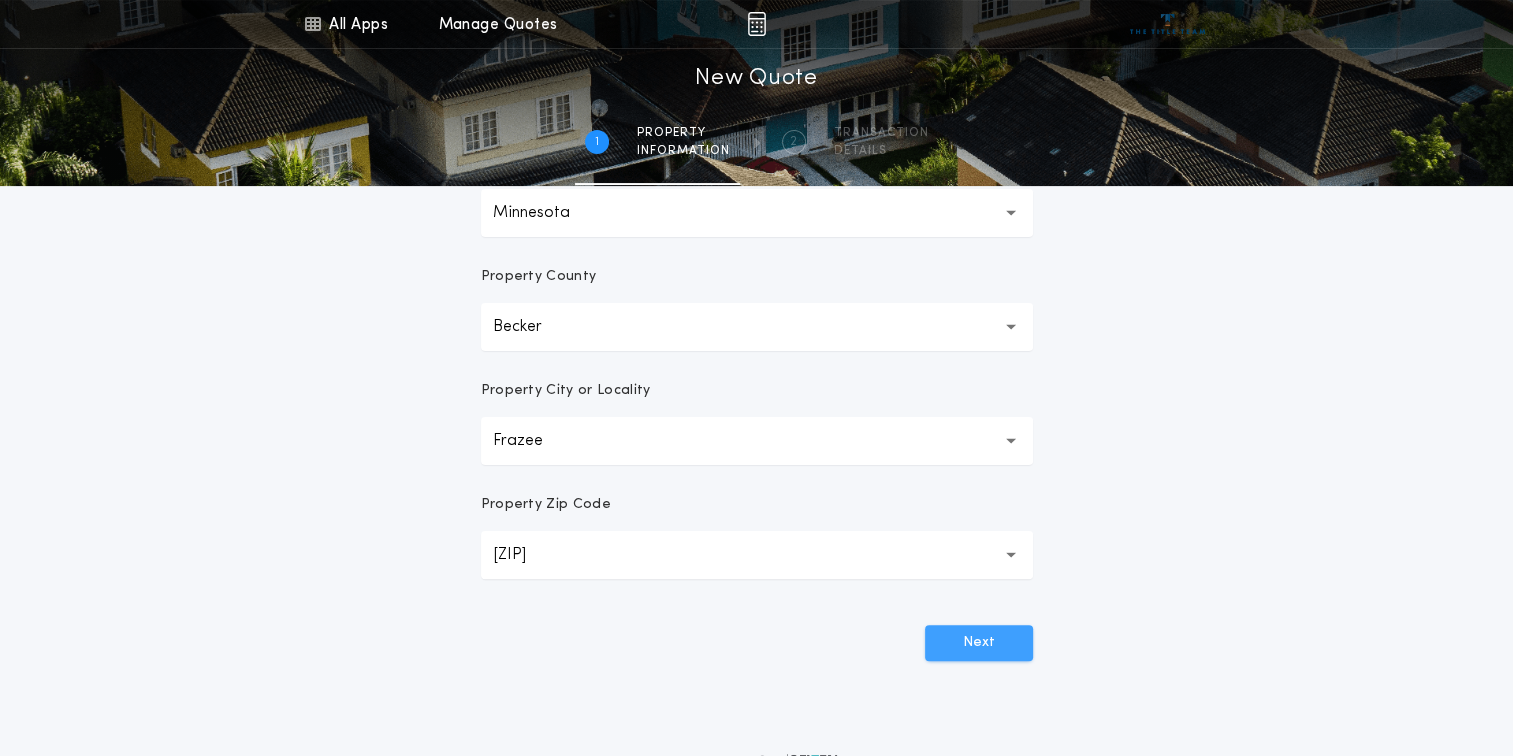 click on "Next" at bounding box center [979, 643] 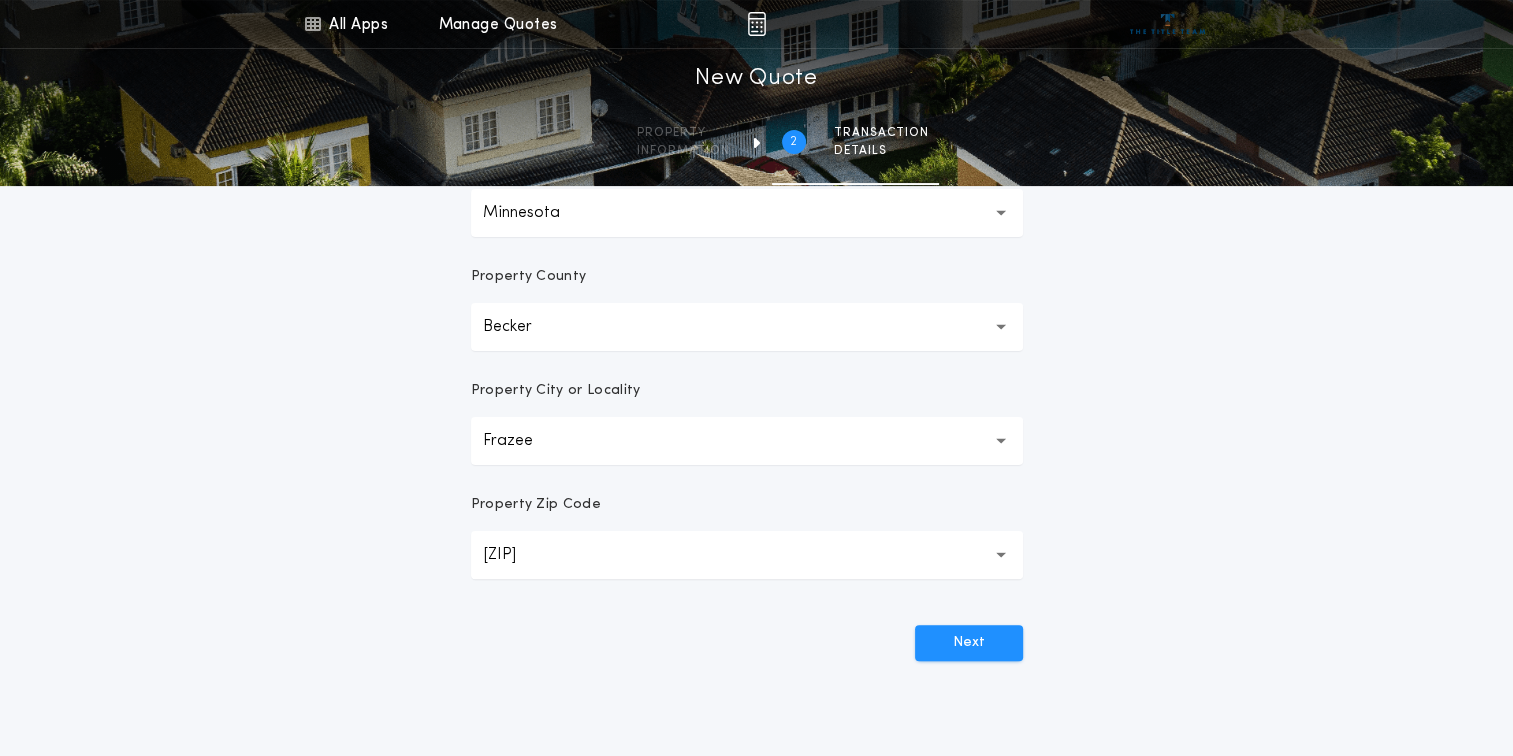 scroll, scrollTop: 0, scrollLeft: 0, axis: both 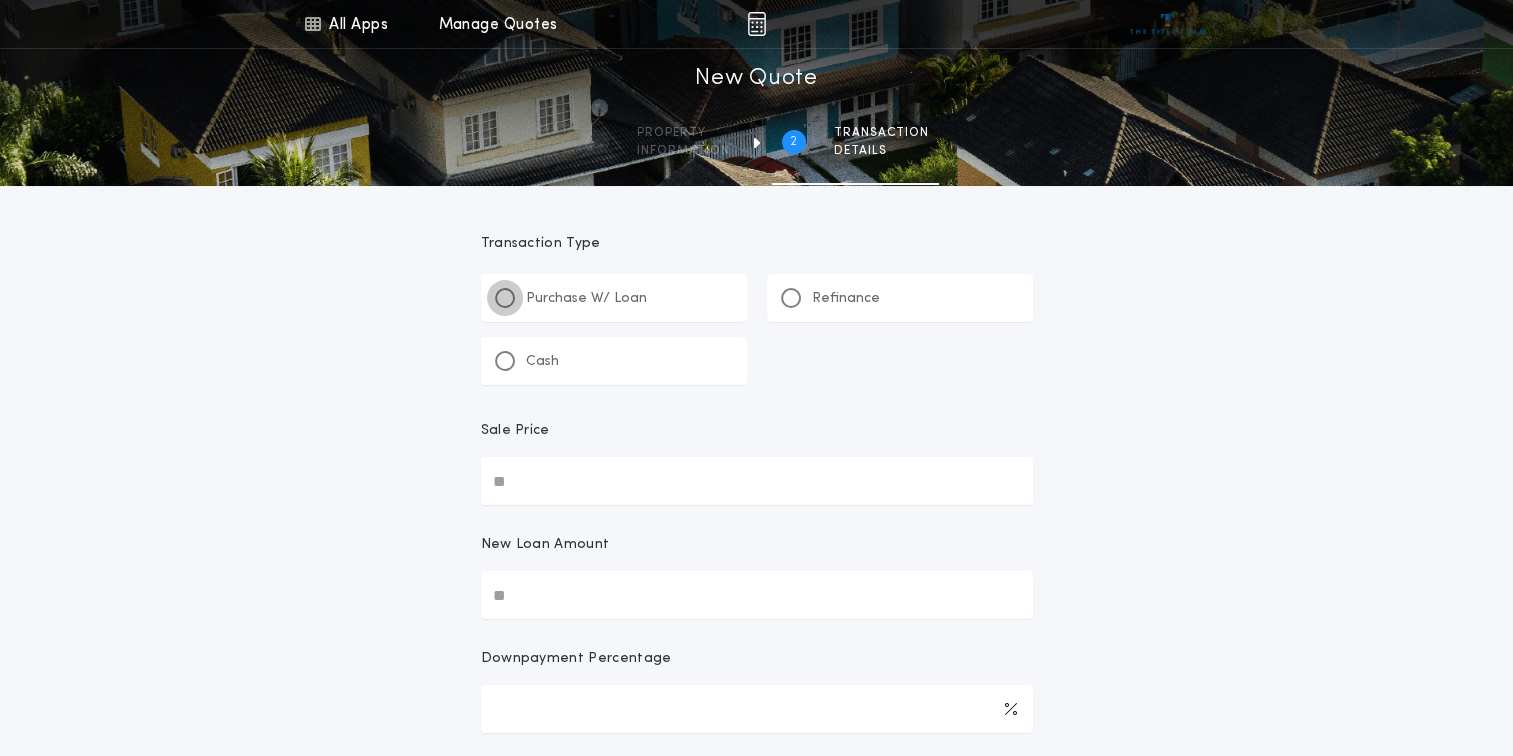 click at bounding box center (505, 298) 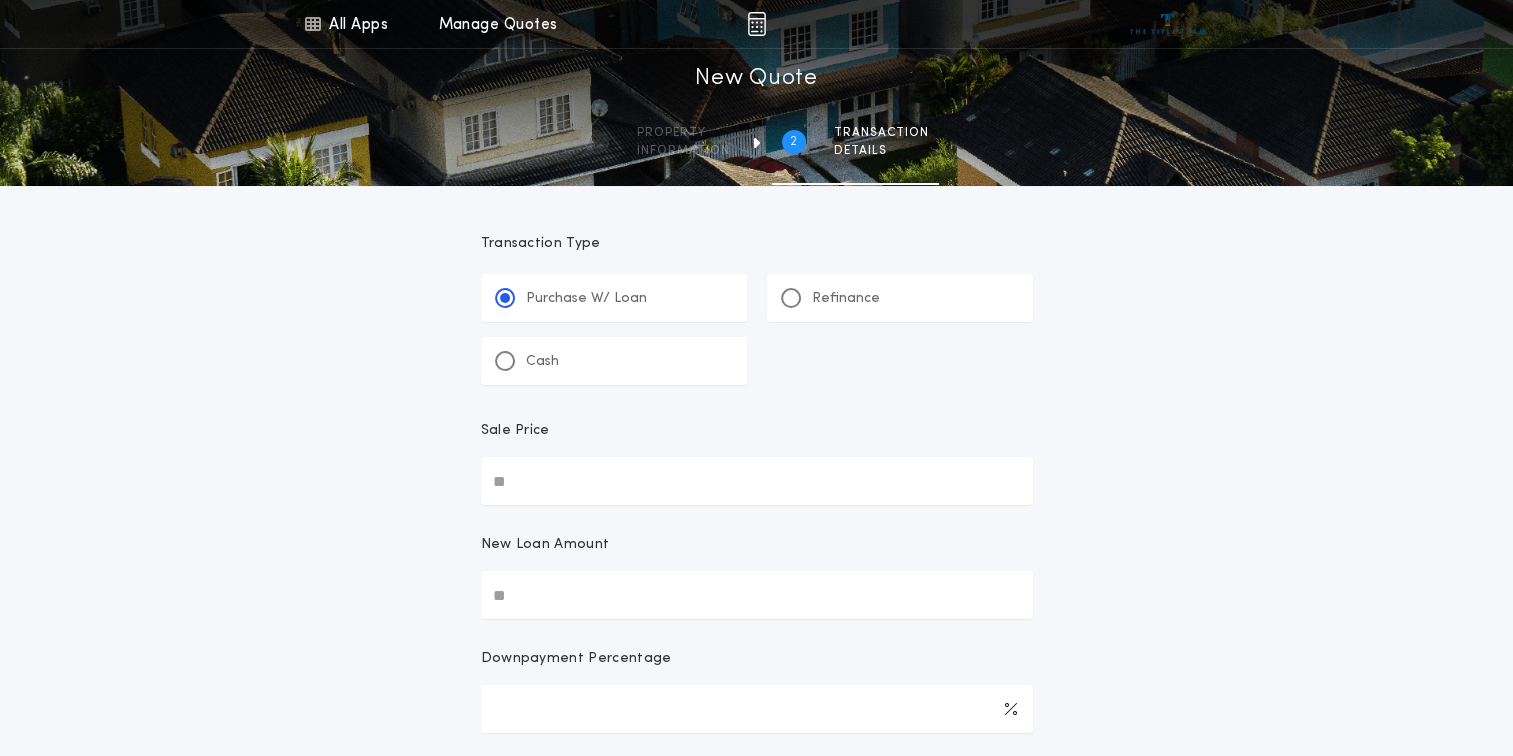 click on "Sale Price" at bounding box center [757, 481] 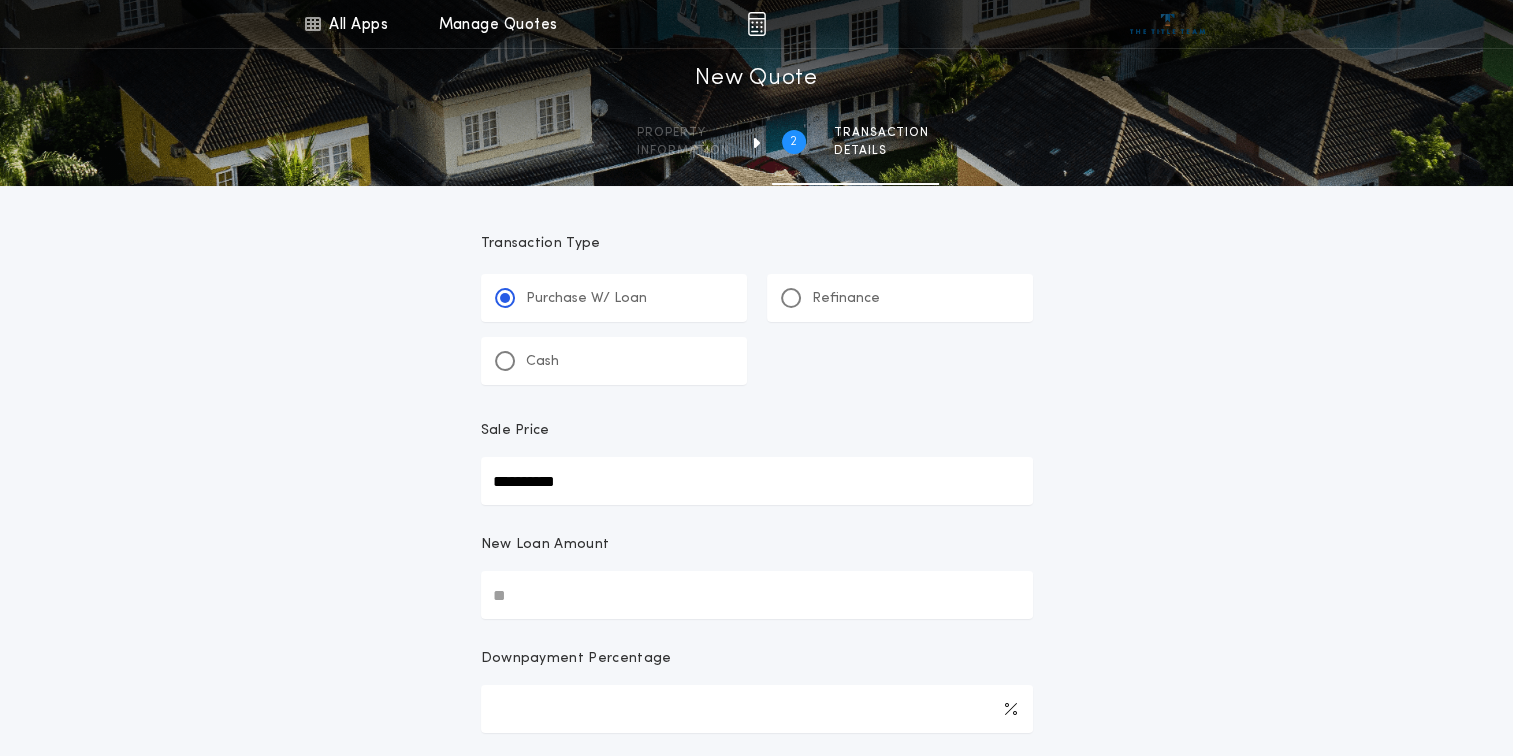 type on "**********" 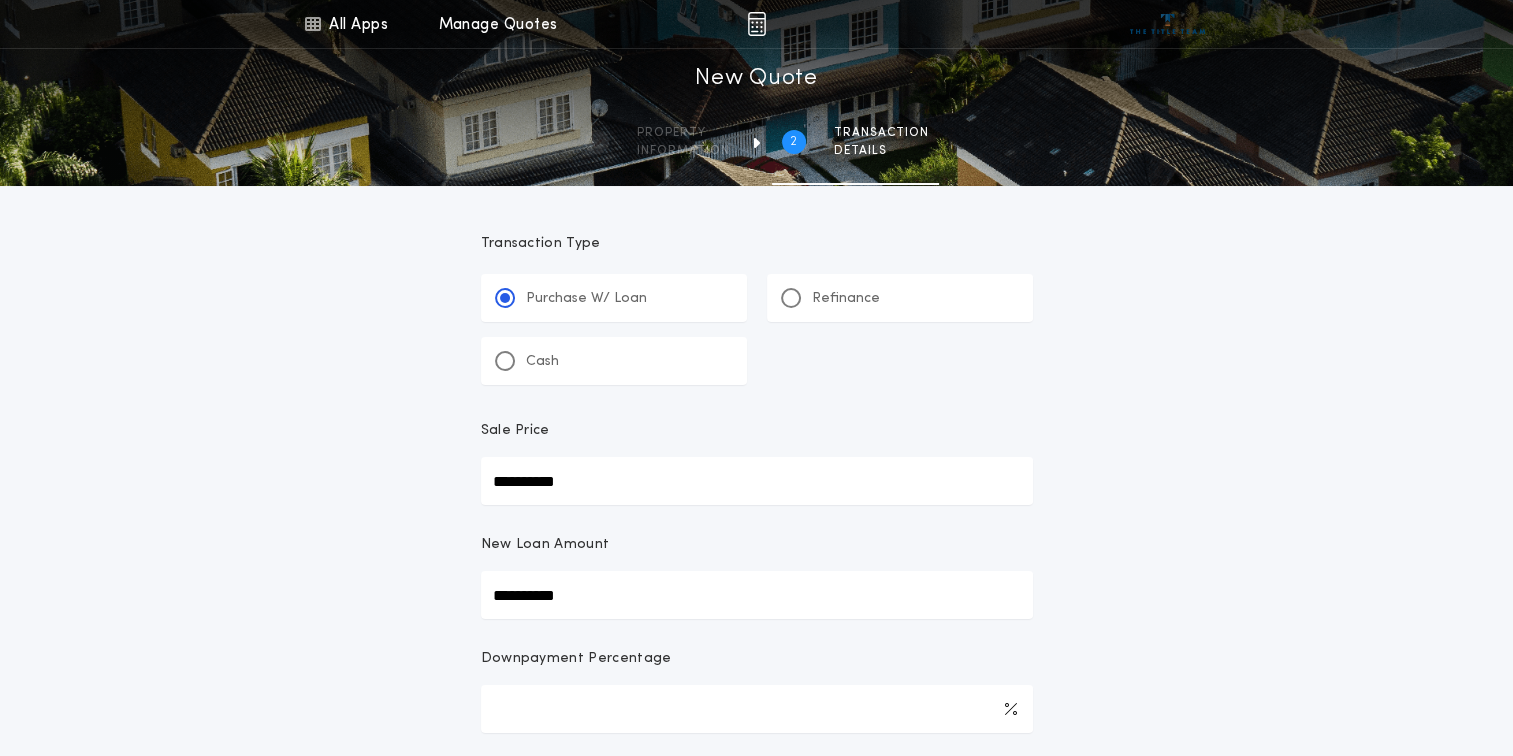 type on "**********" 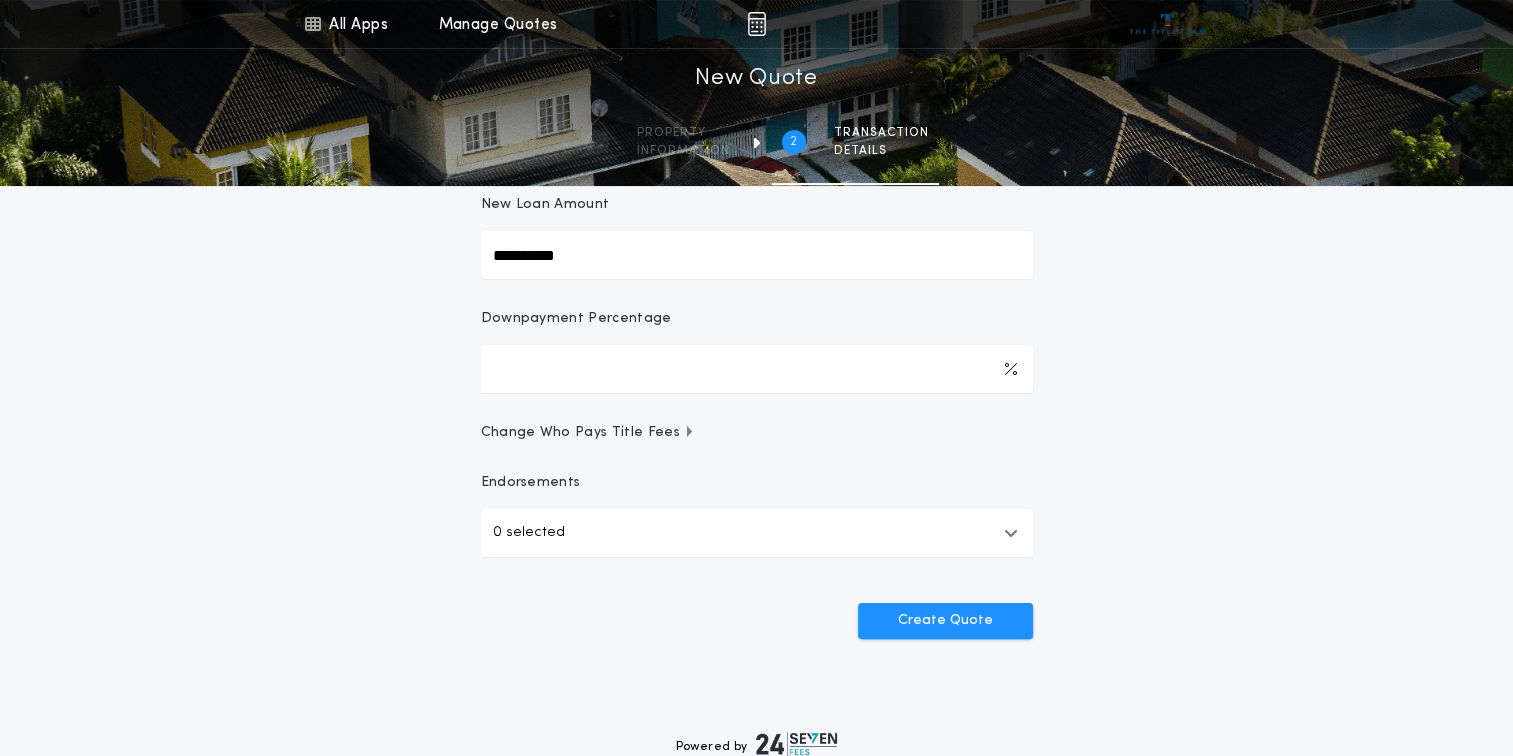 scroll, scrollTop: 400, scrollLeft: 0, axis: vertical 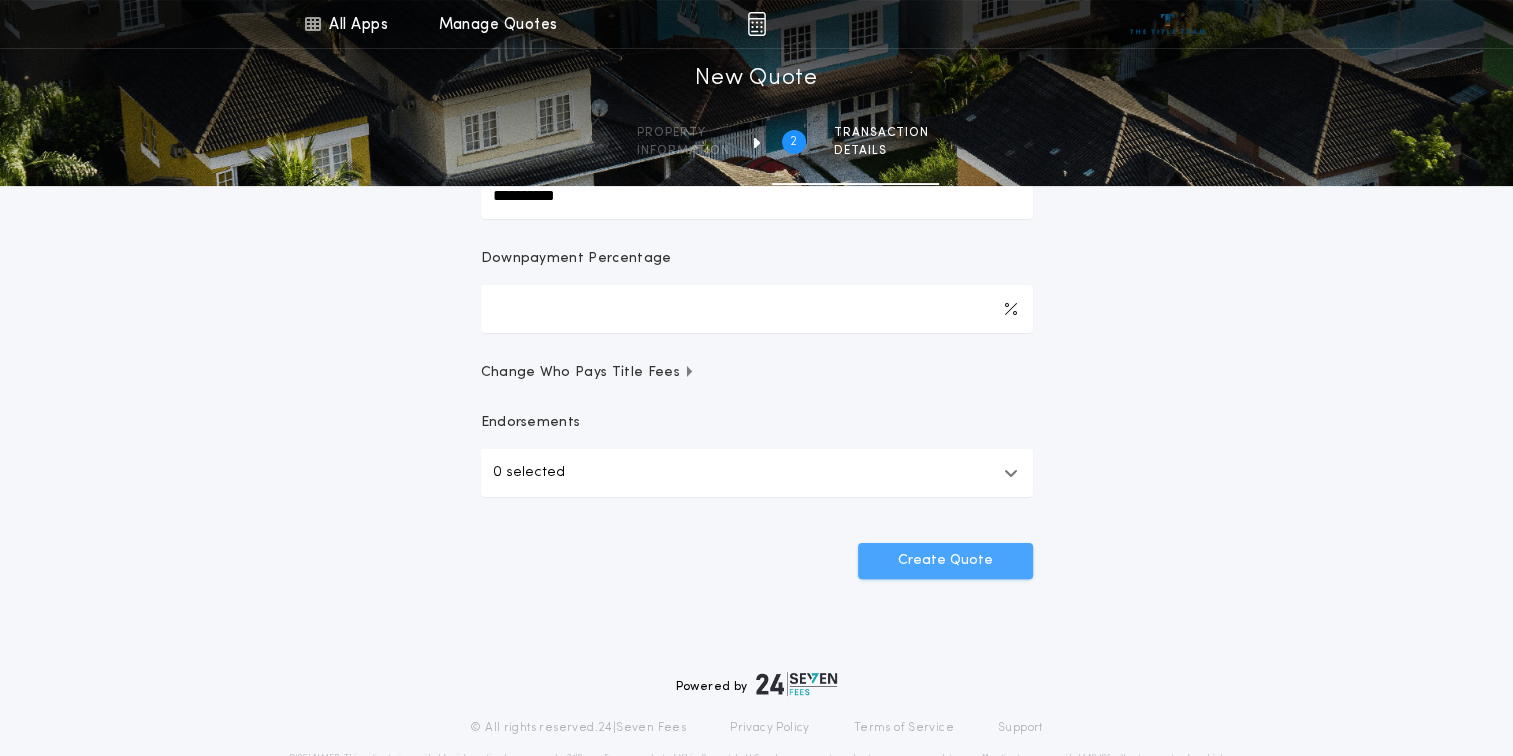 click on "Create Quote" at bounding box center [945, 561] 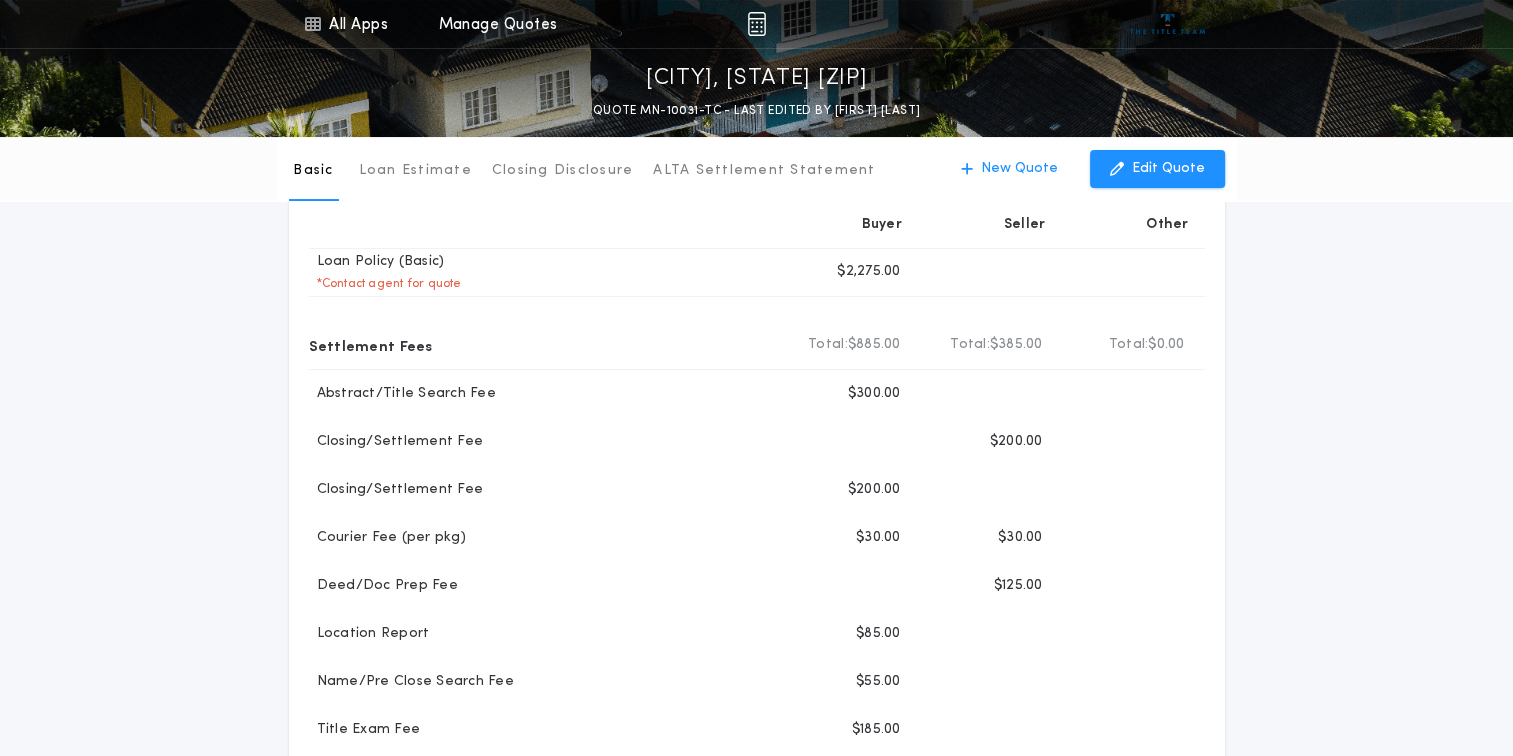 scroll, scrollTop: 200, scrollLeft: 0, axis: vertical 